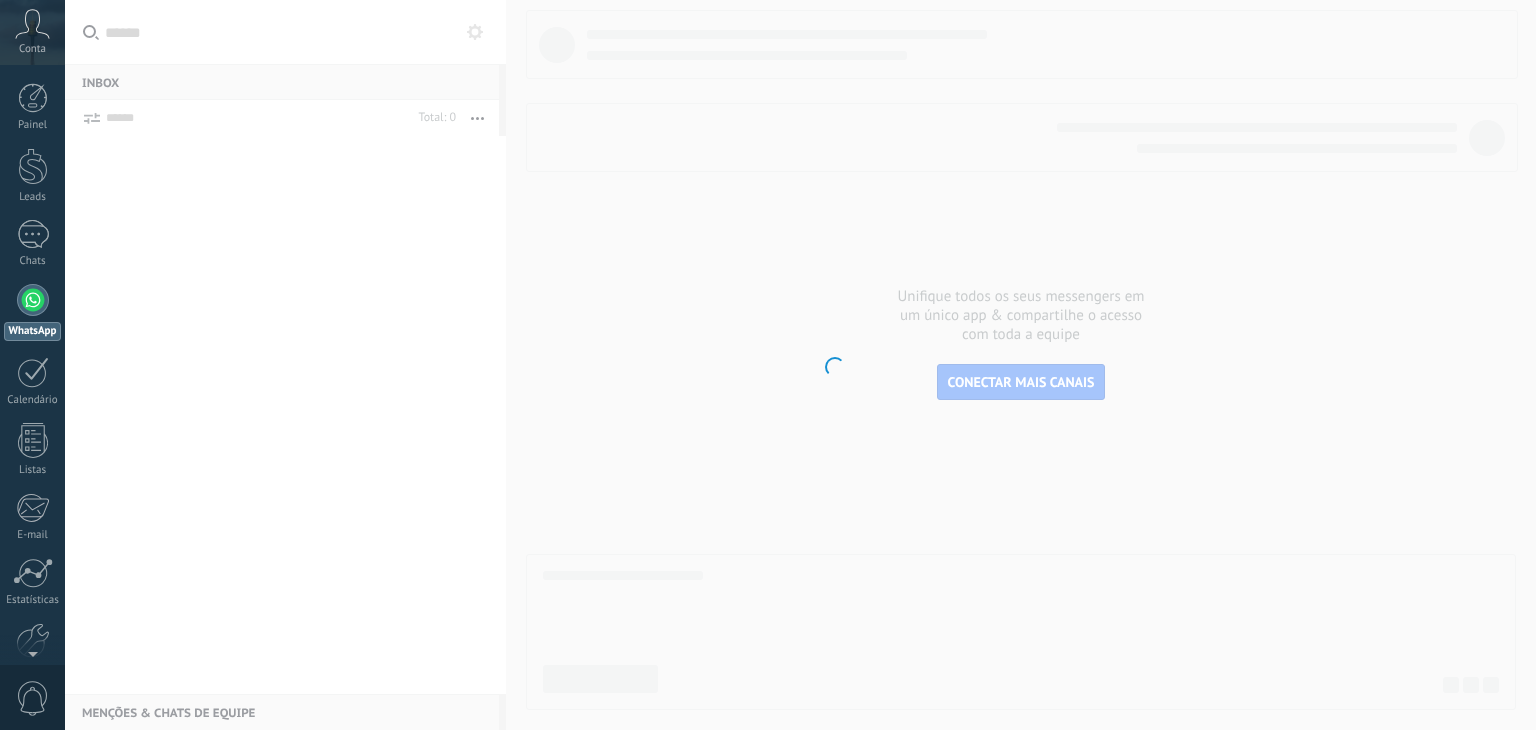 scroll, scrollTop: 0, scrollLeft: 0, axis: both 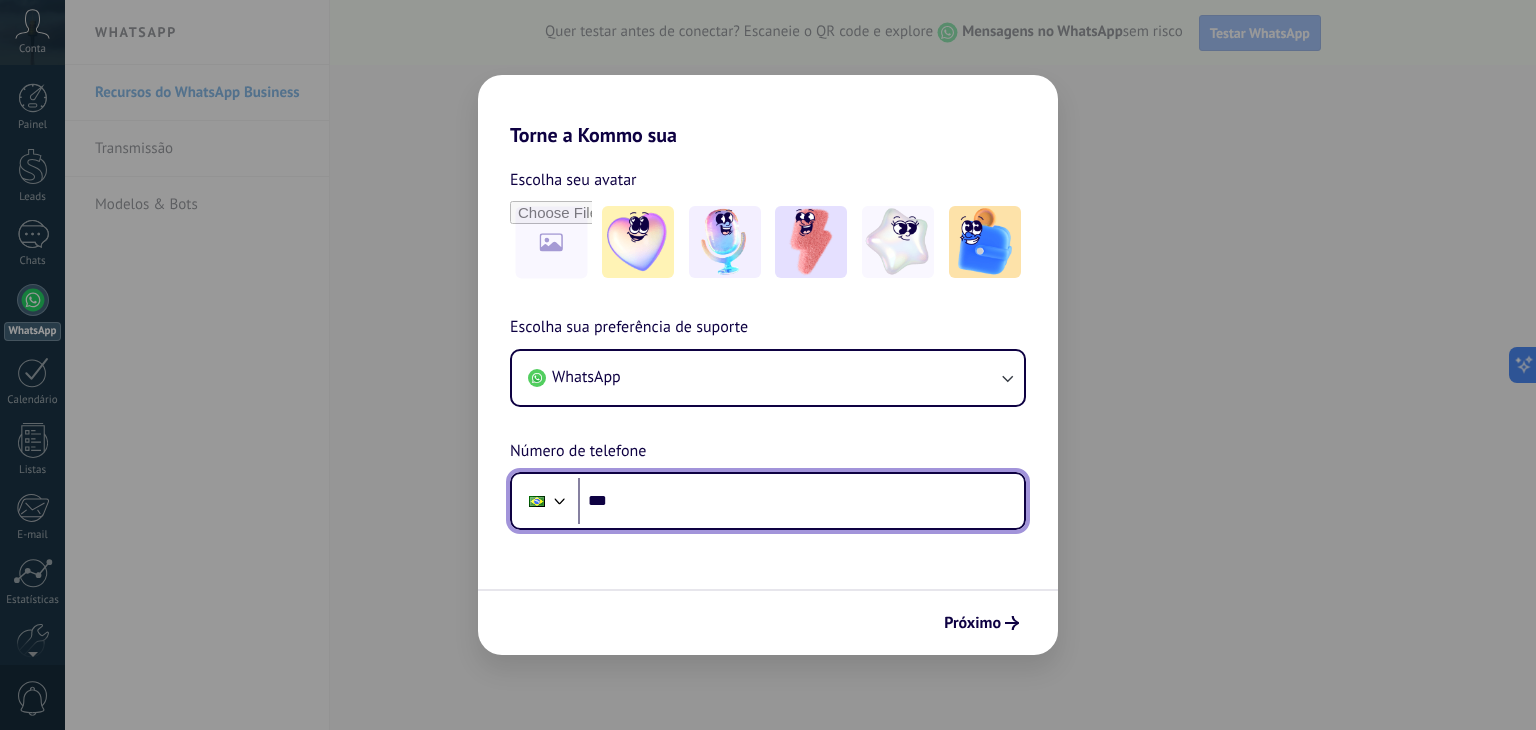 click on "***" at bounding box center [801, 501] 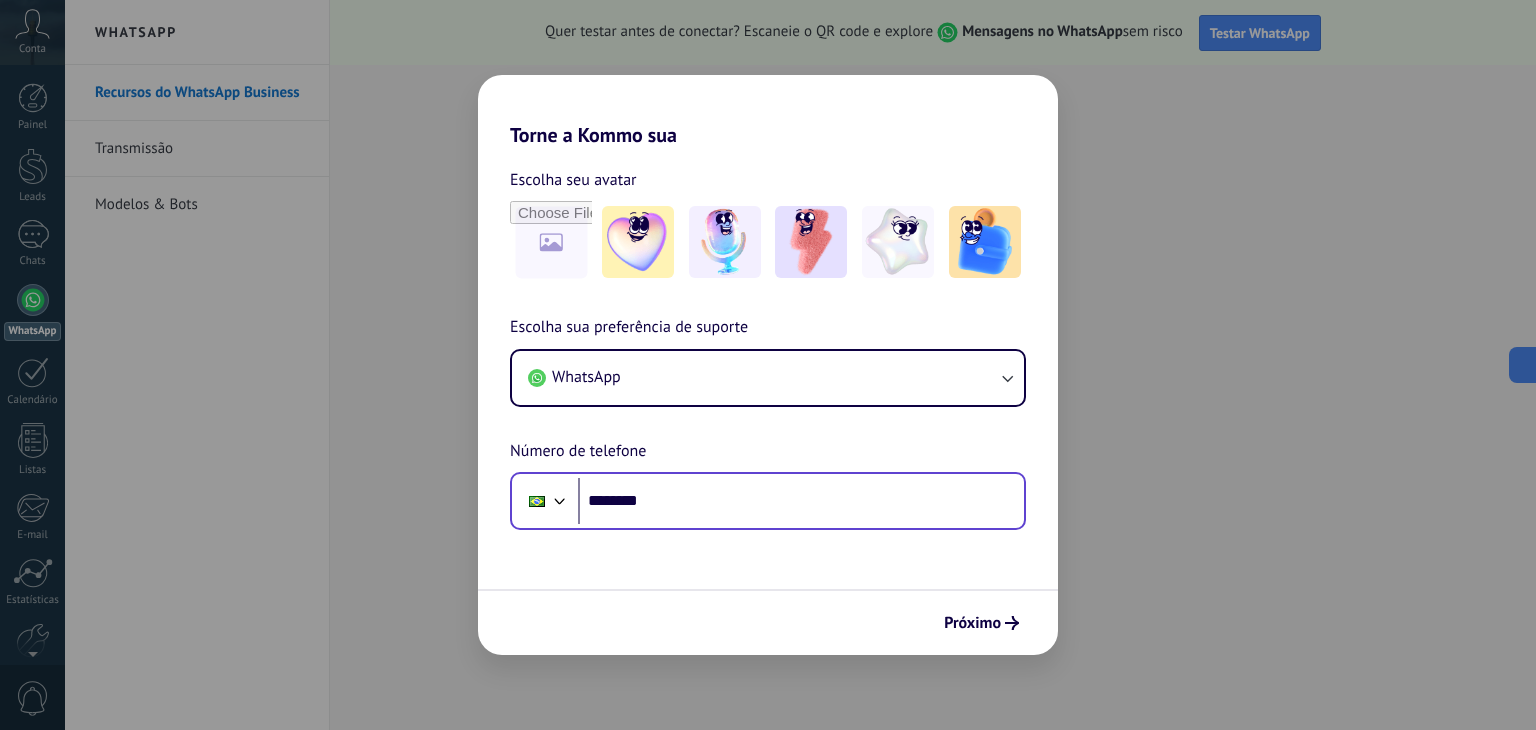 scroll, scrollTop: 0, scrollLeft: 0, axis: both 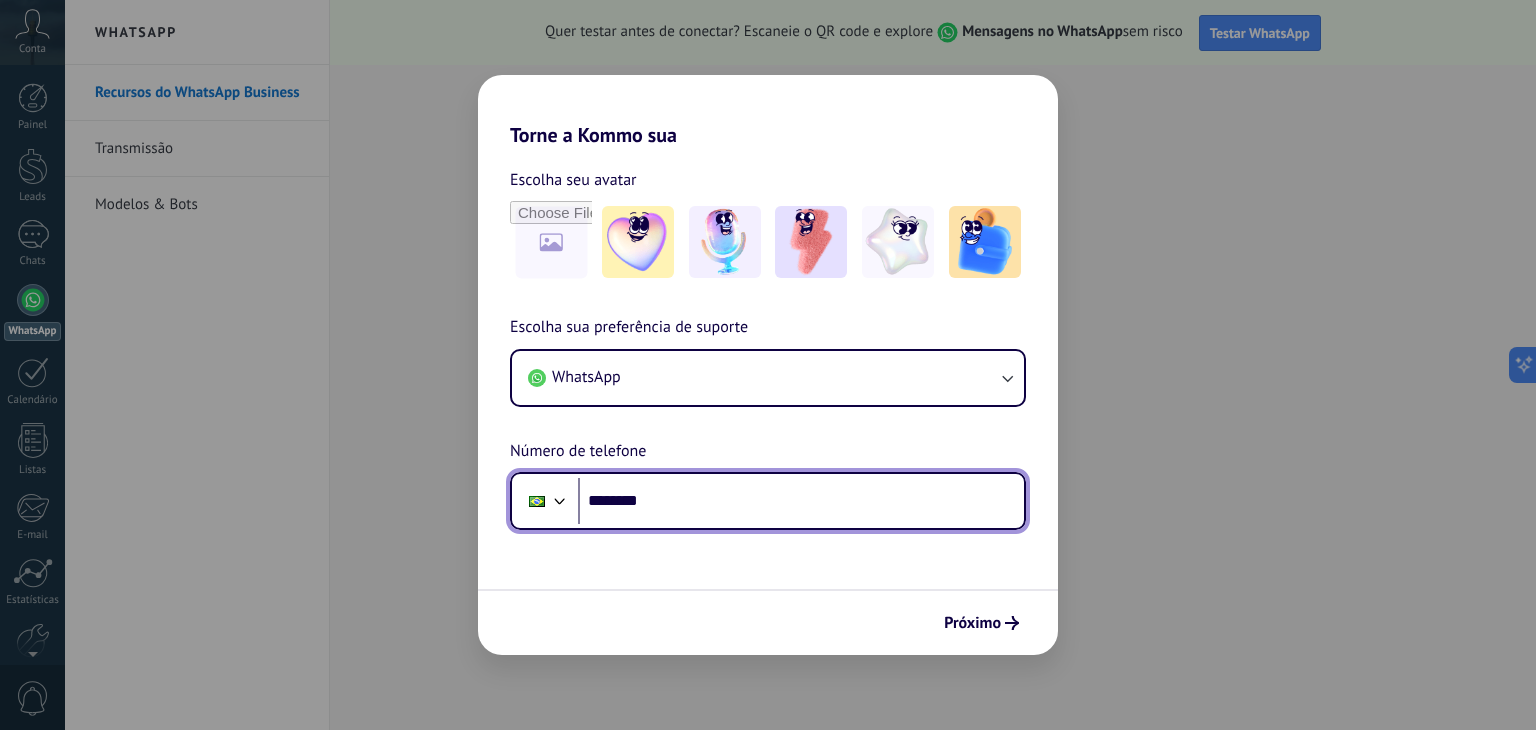 click on "********" at bounding box center (801, 501) 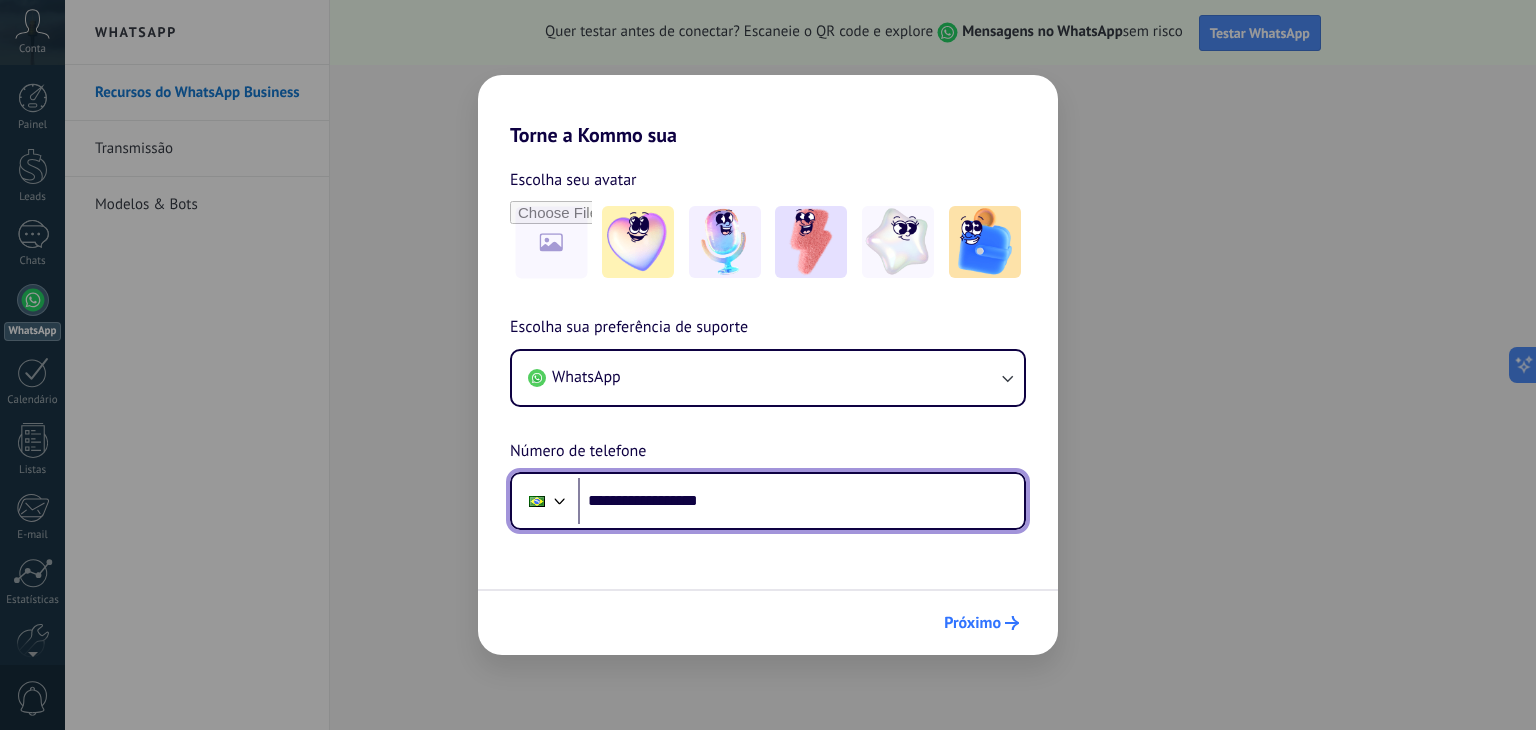 type on "**********" 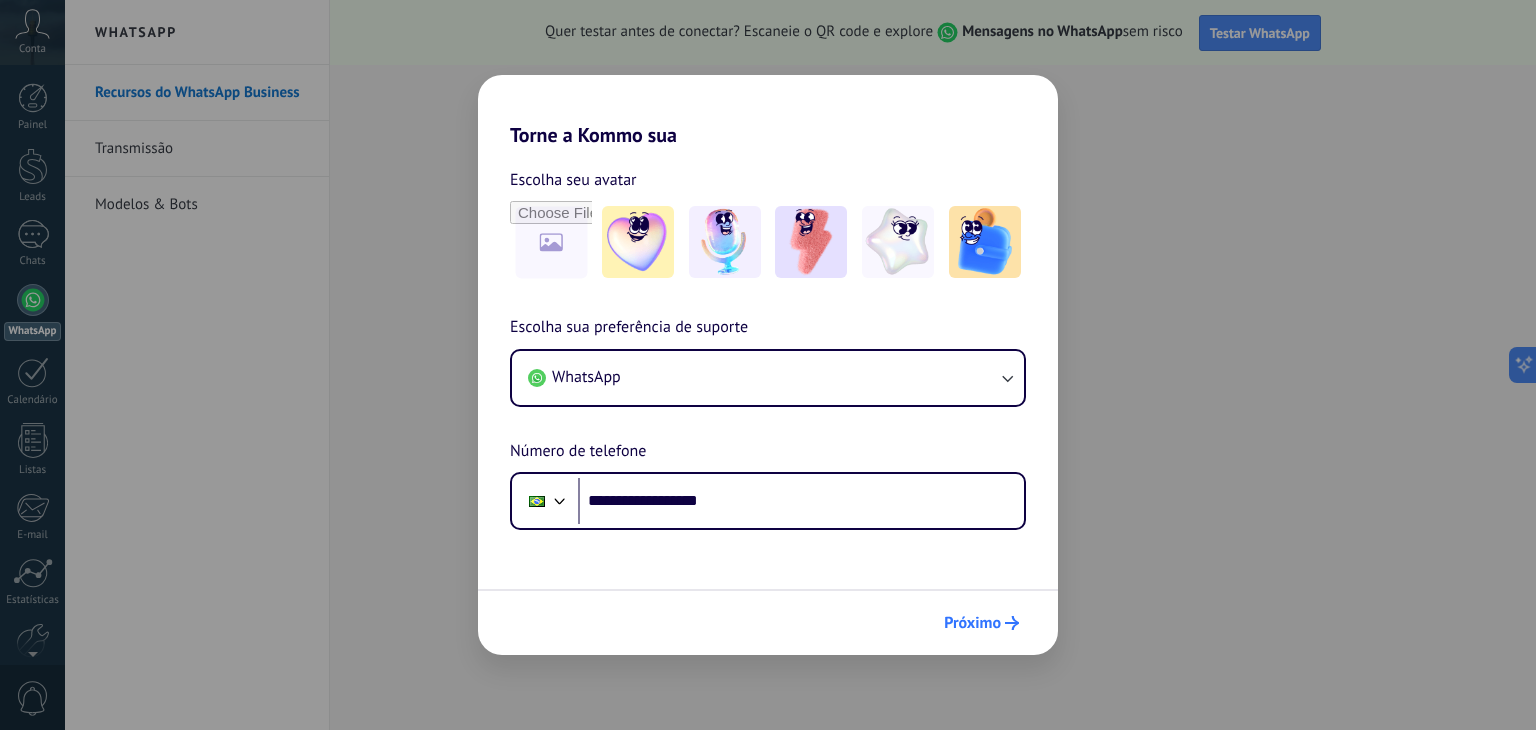 click on "Próximo" at bounding box center (972, 623) 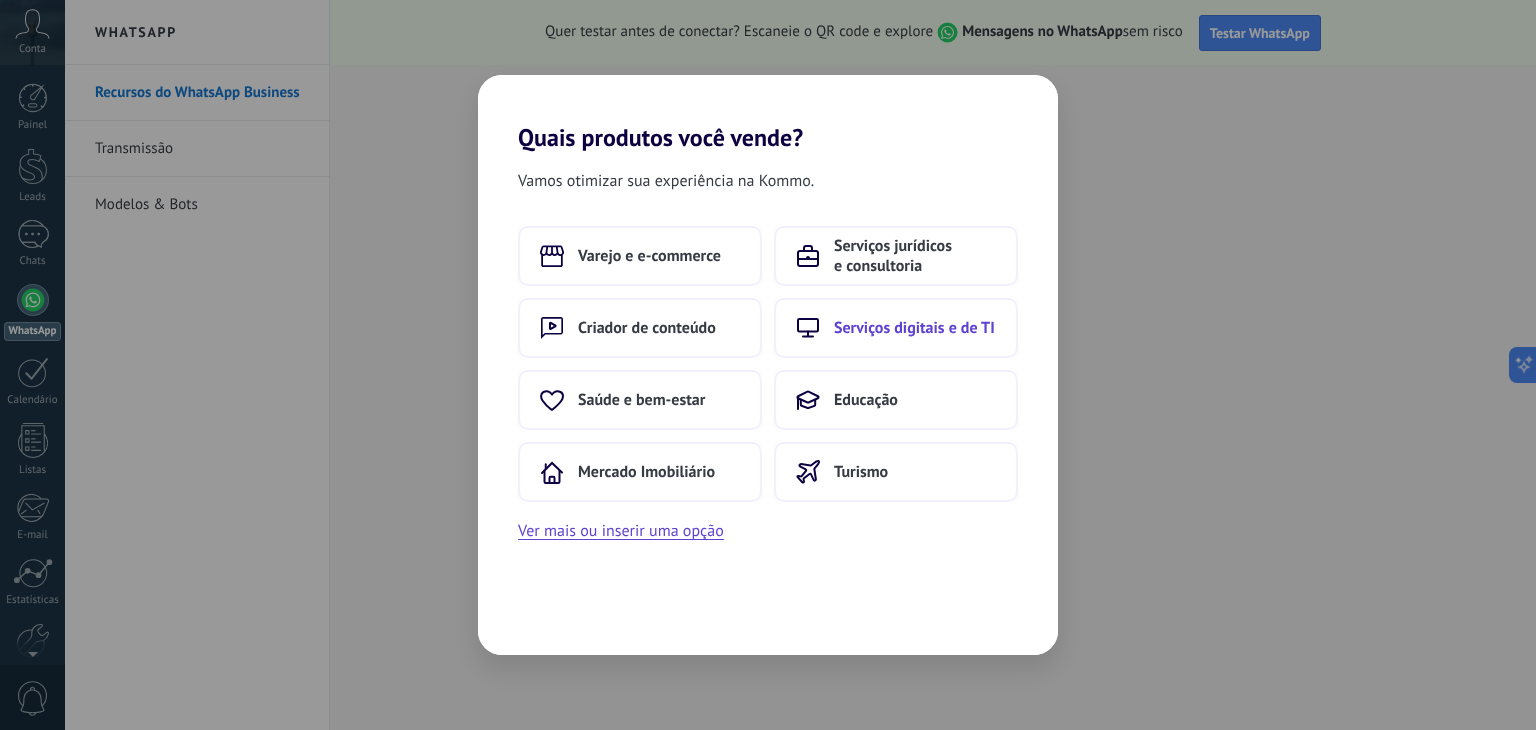 click on "Serviços digitais e de TI" at bounding box center (649, 256) 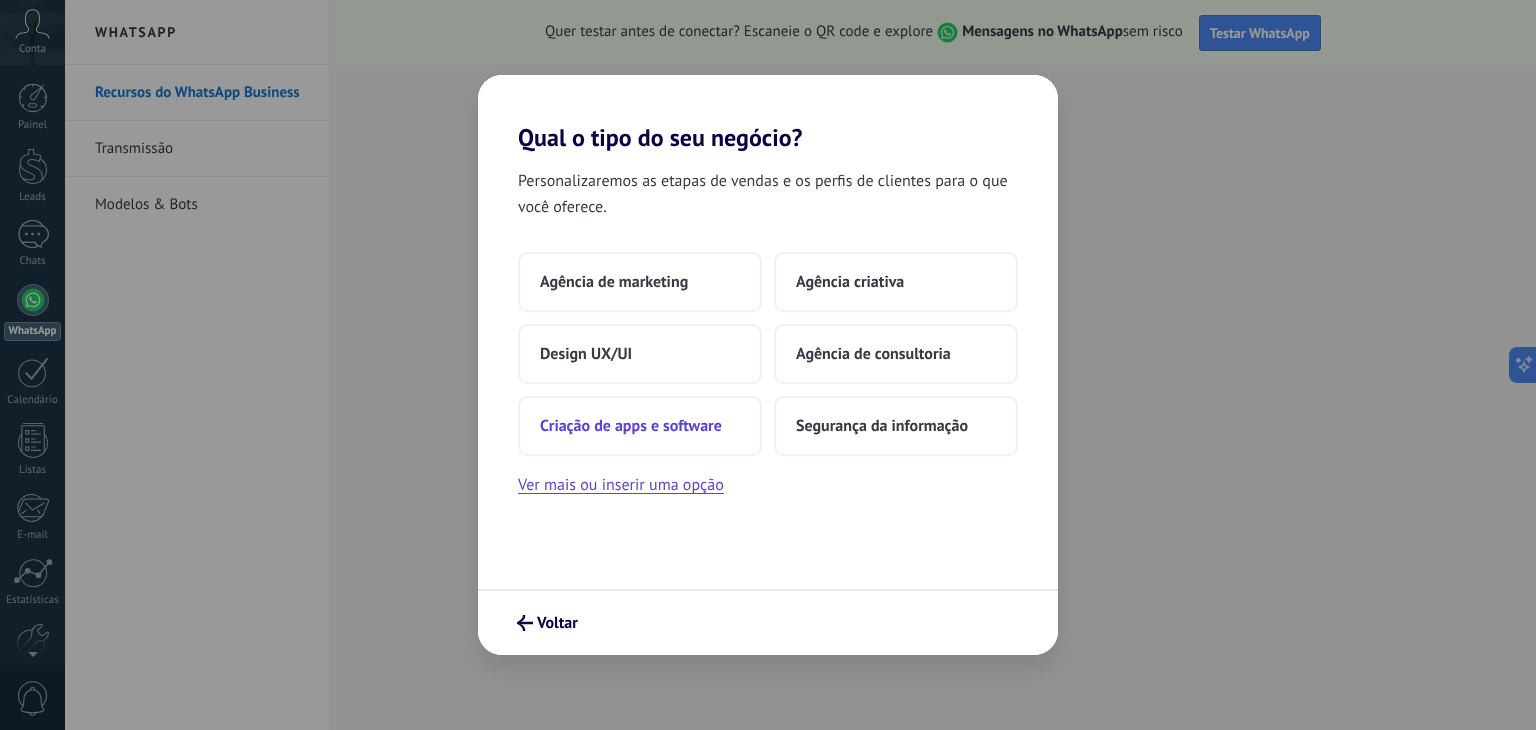 click on "Criação de apps e software" at bounding box center [614, 282] 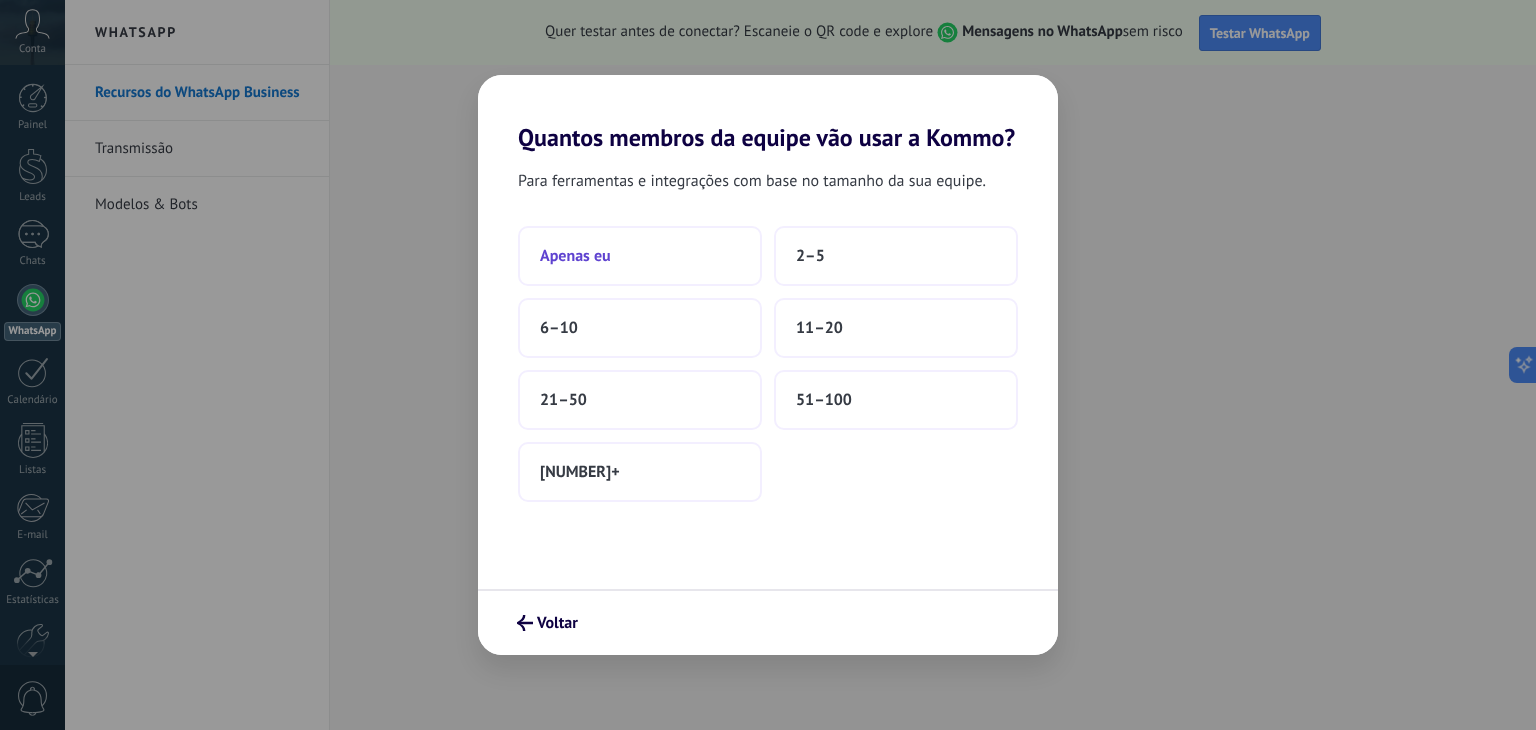 click on "Apenas eu" at bounding box center (640, 256) 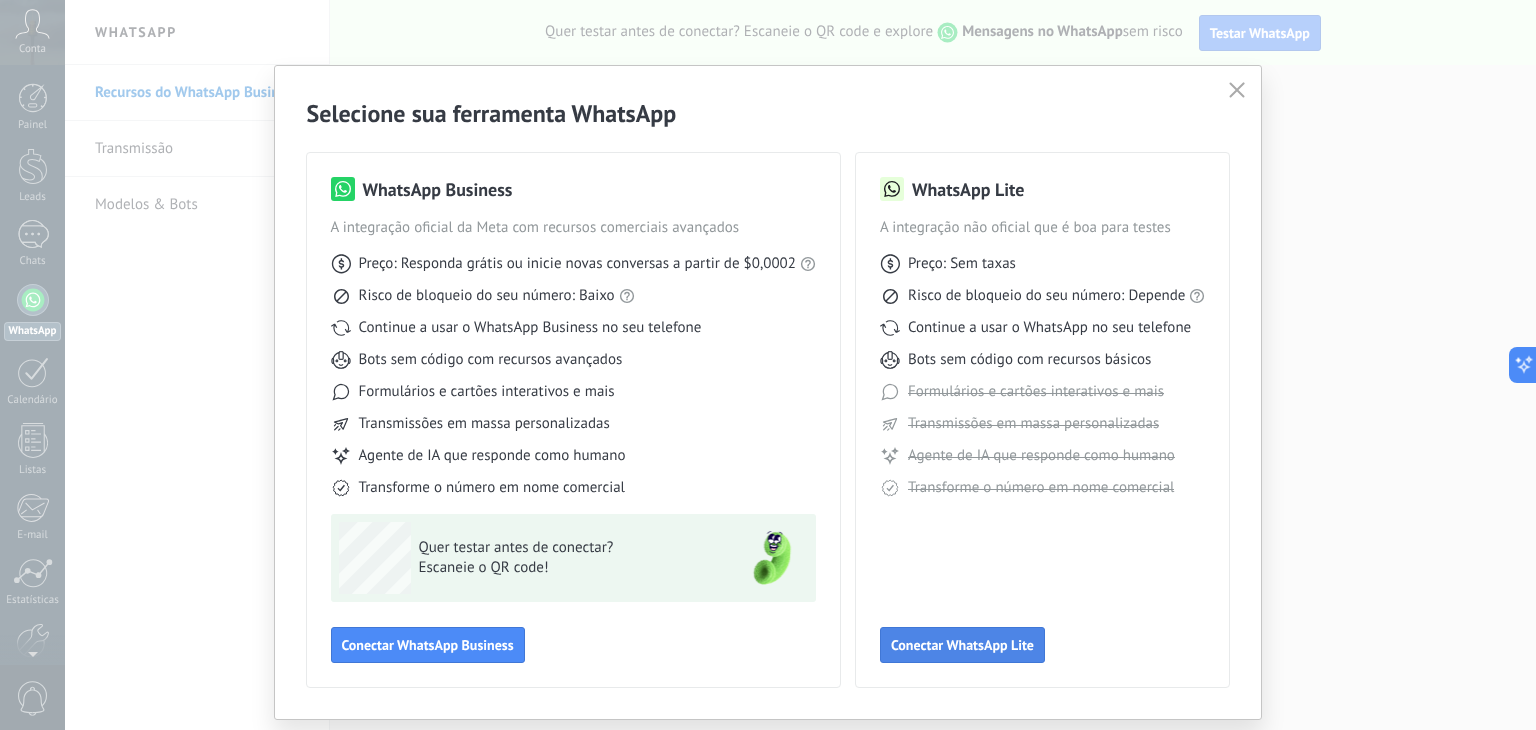 click on "Conectar WhatsApp Lite" at bounding box center (428, 645) 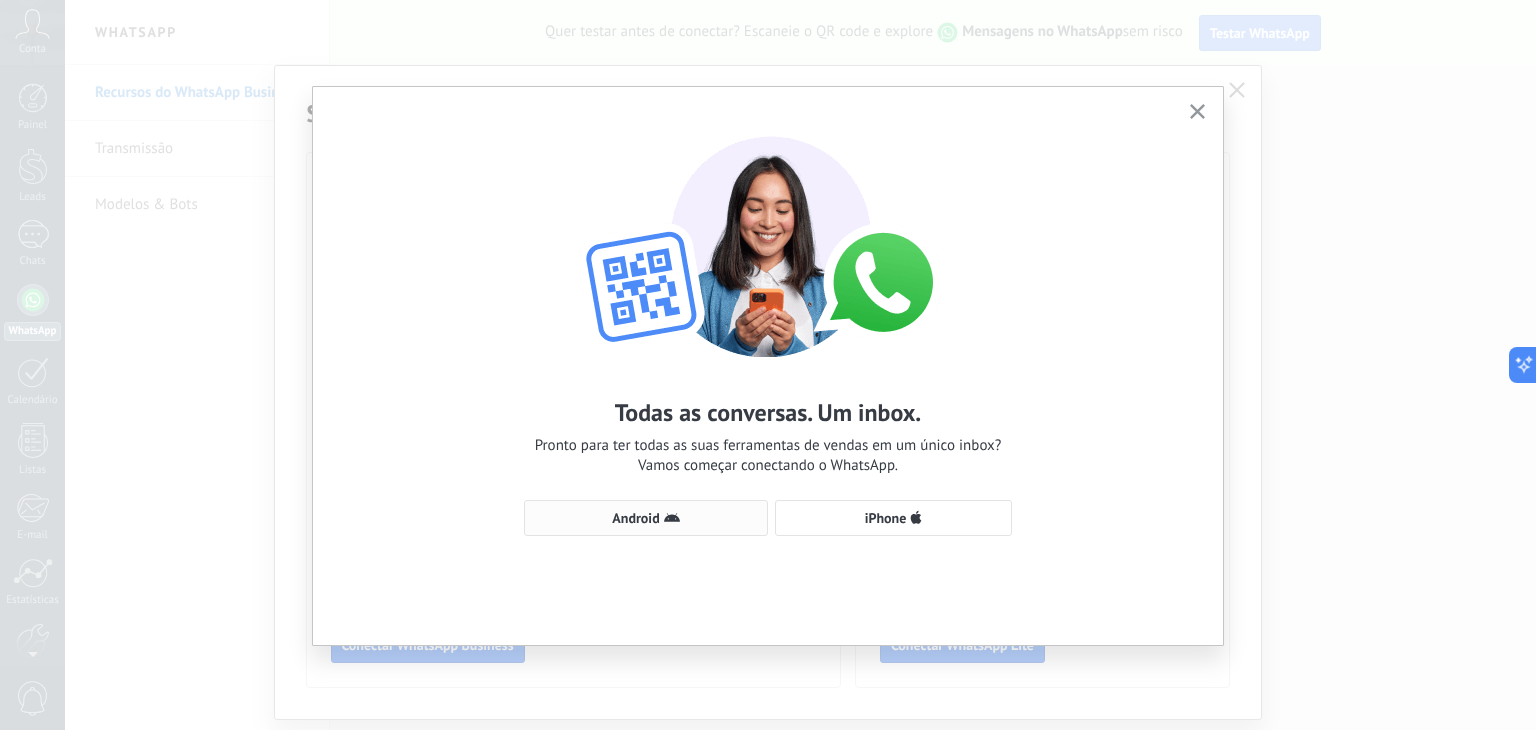 click on "Android" at bounding box center [646, 518] 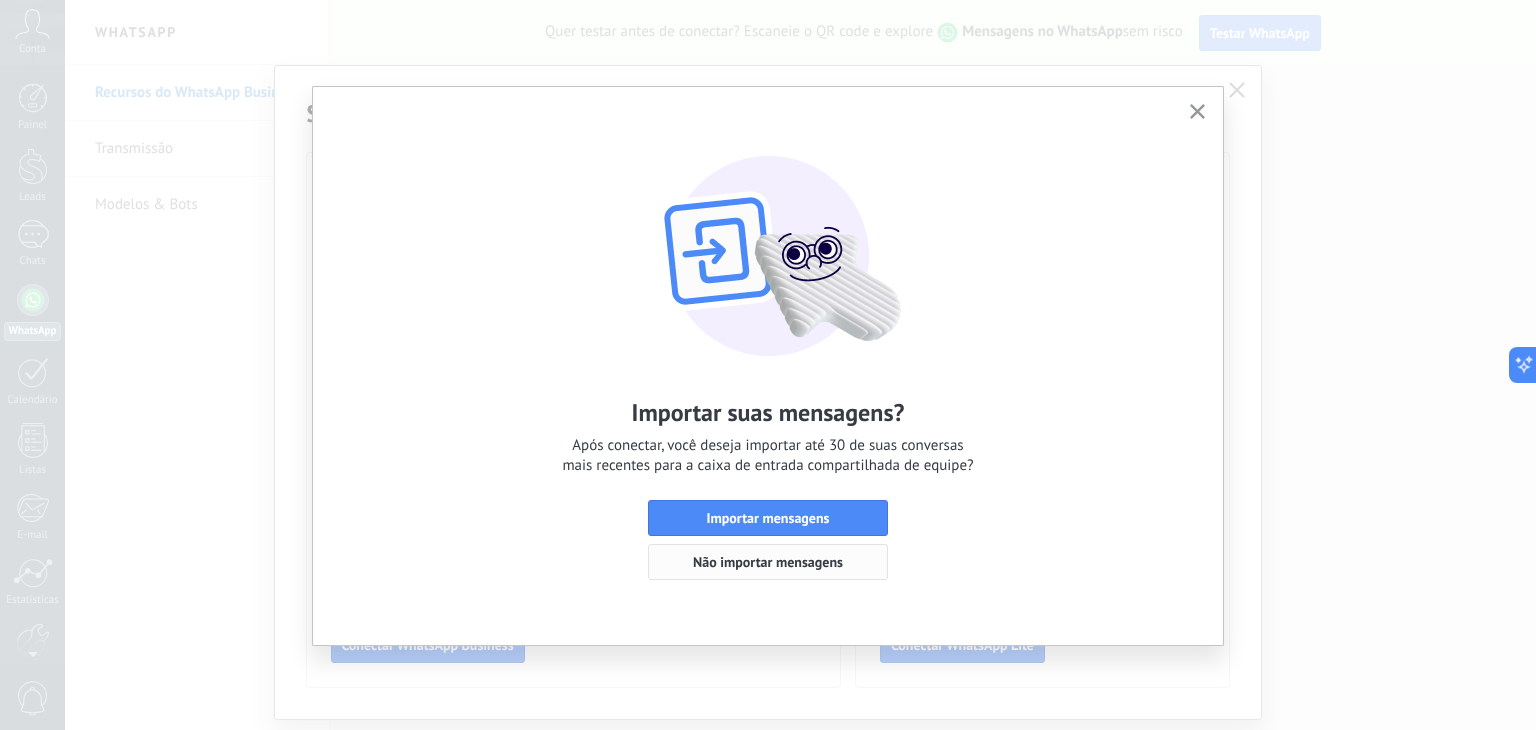 click on "Não importar mensagens" at bounding box center [768, 562] 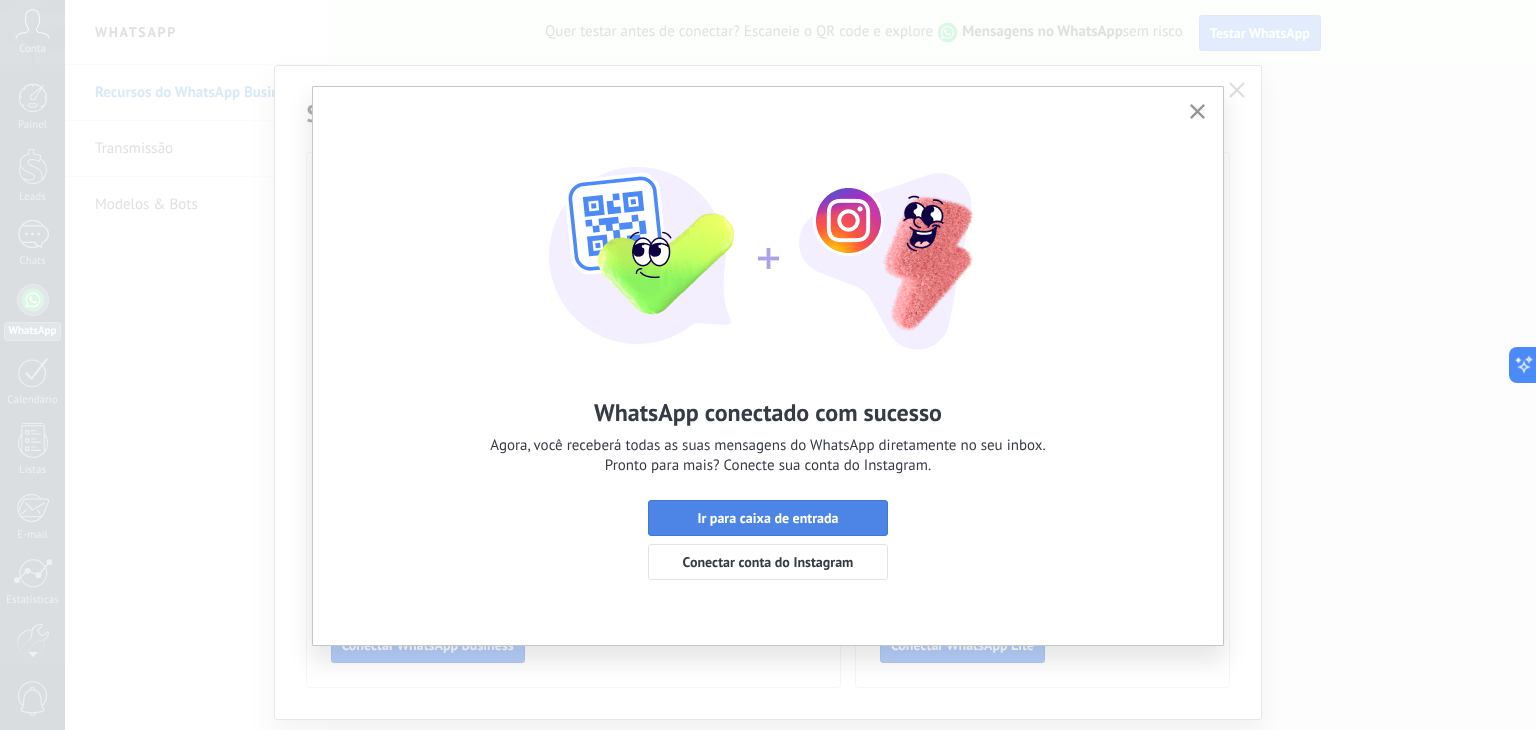 click on "Ir para caixa de entrada" at bounding box center (767, 518) 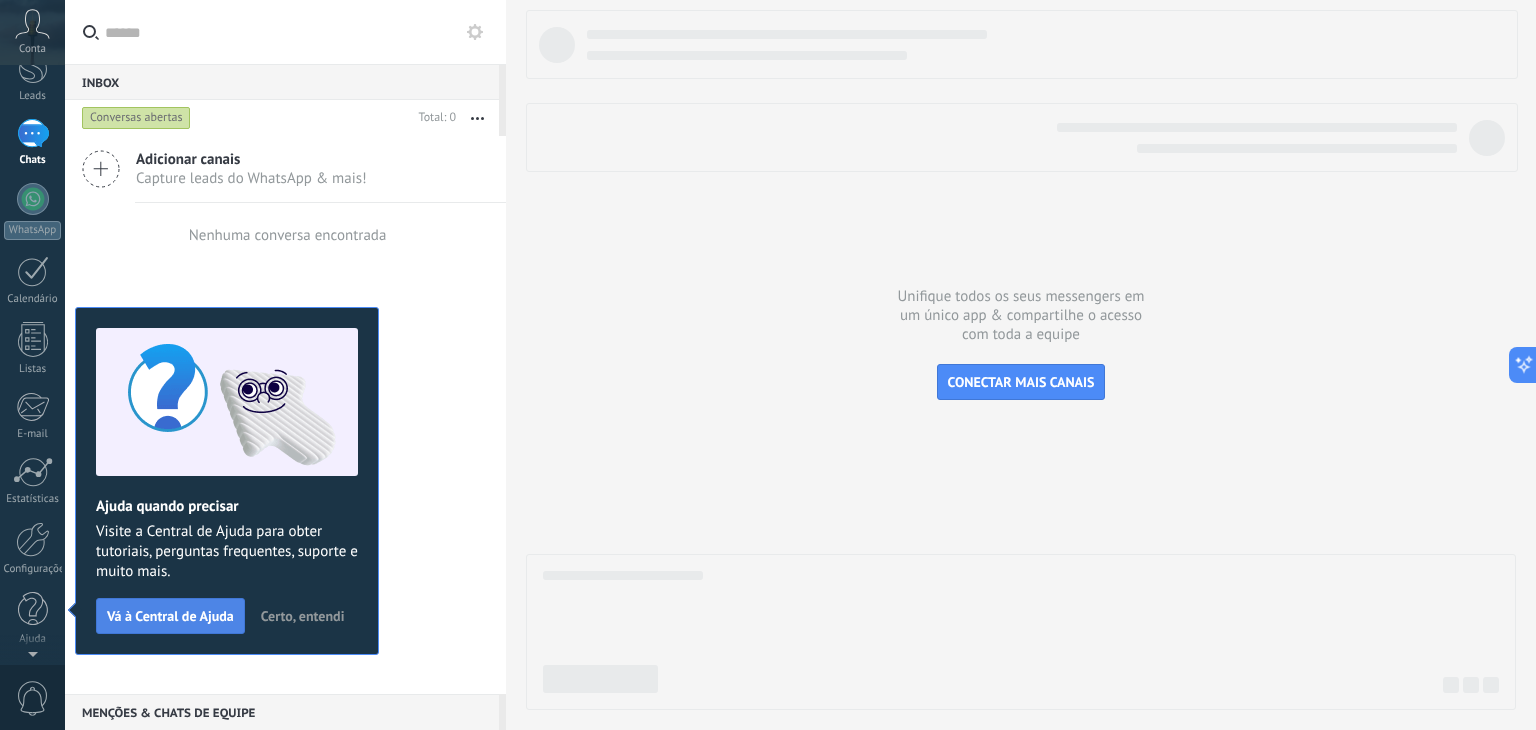 scroll, scrollTop: 0, scrollLeft: 0, axis: both 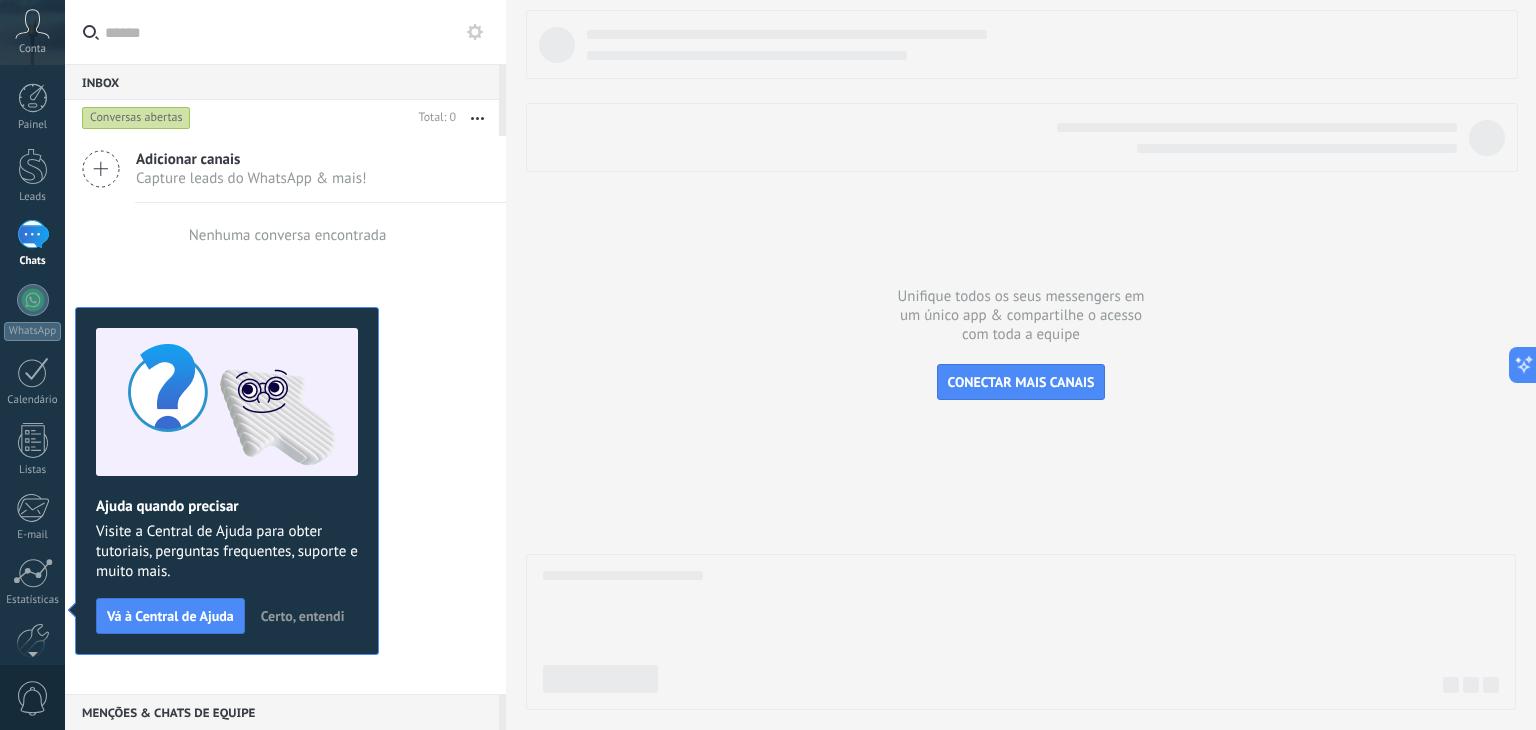 click on "Certo, entendi" at bounding box center [303, 616] 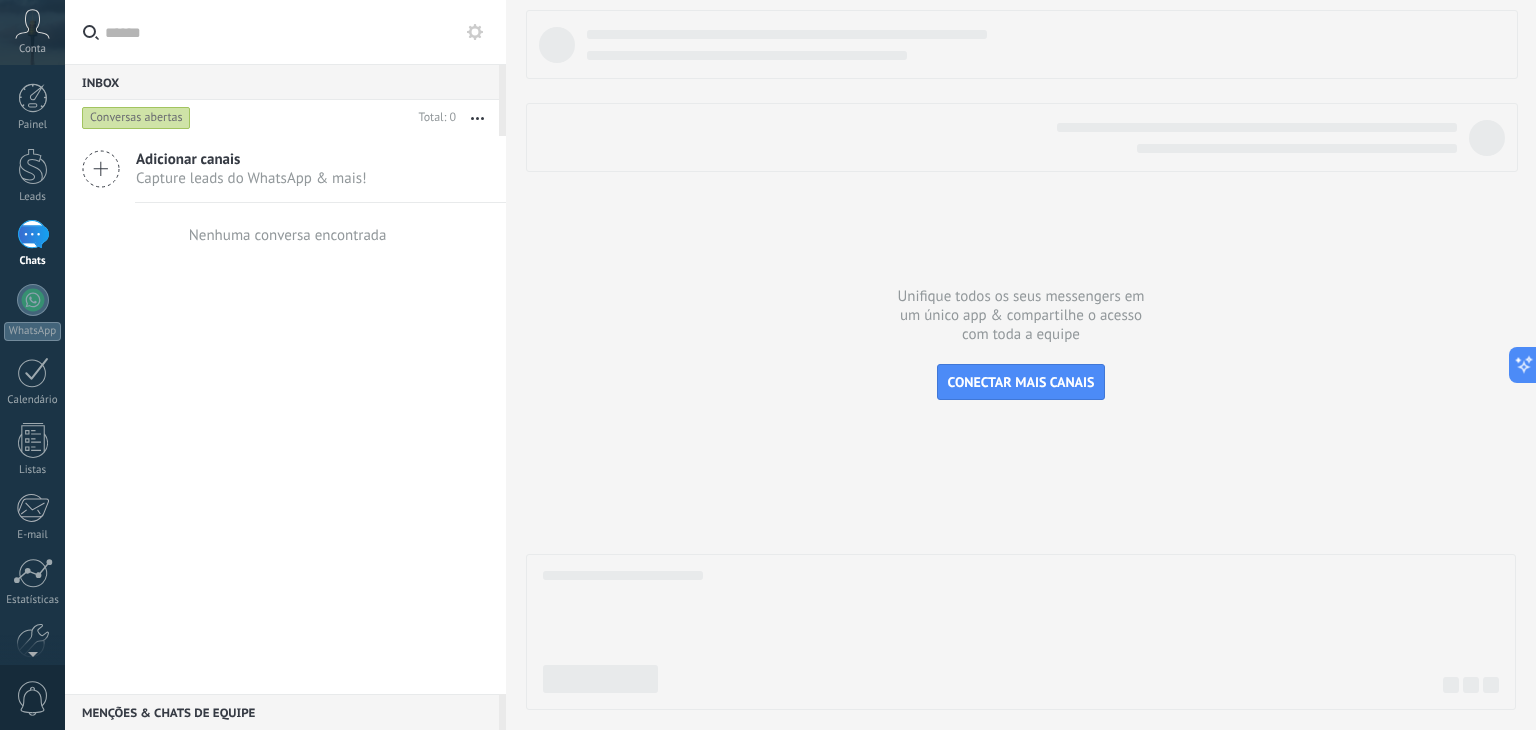 click on "Adicionar canais
Capture leads do WhatsApp & mais!" at bounding box center (285, 169) 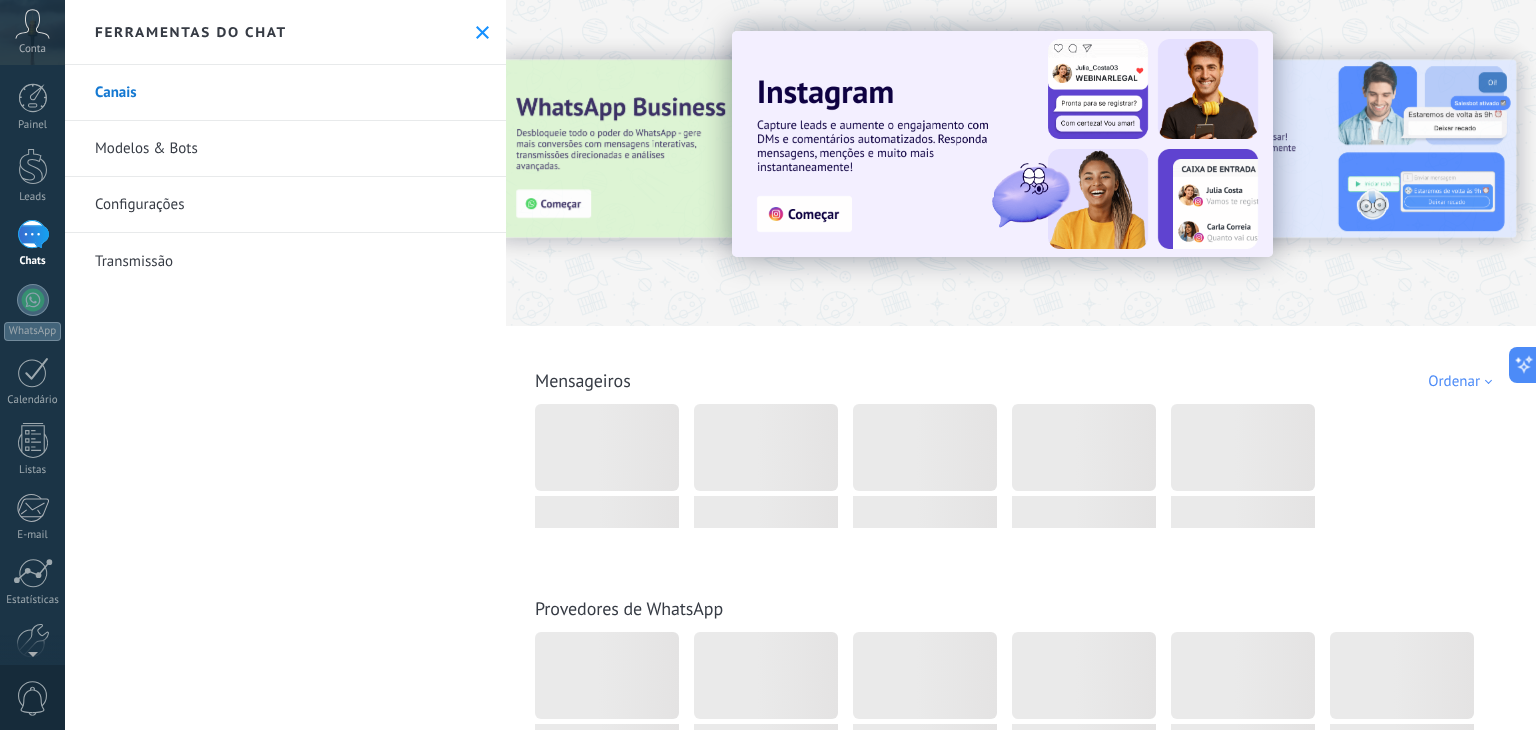 click on "Modelos & Bots" at bounding box center (285, 149) 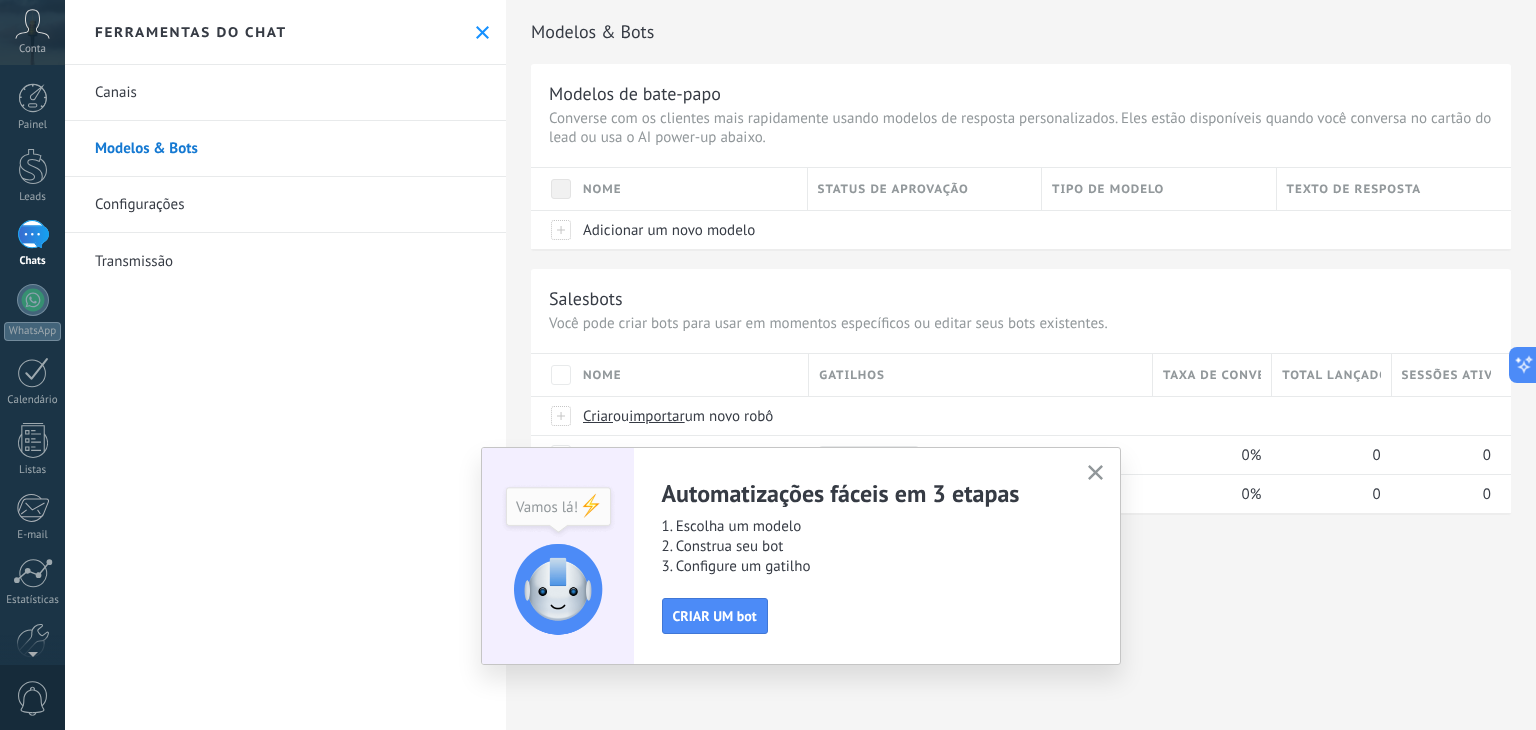 click at bounding box center [1095, 472] 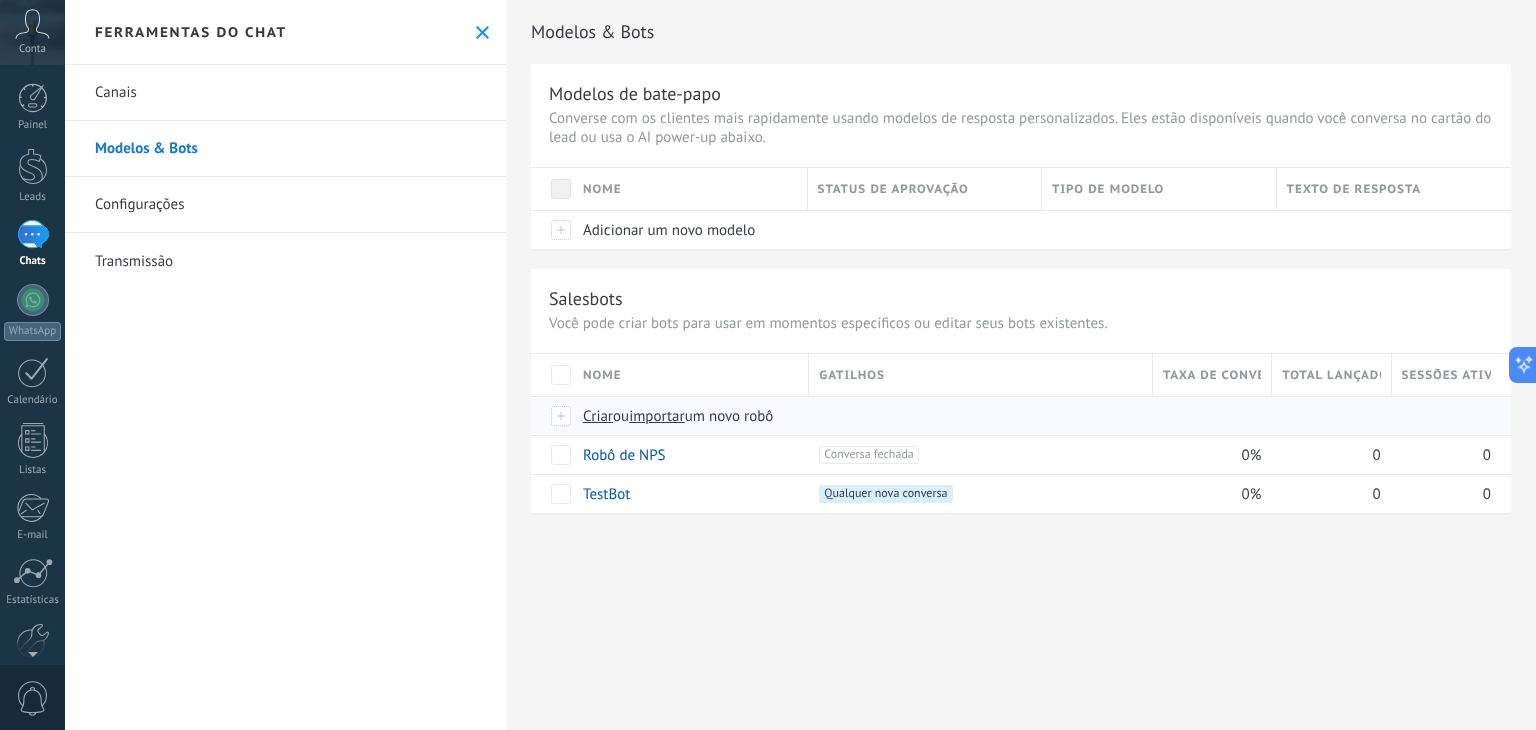 click on "Criar" at bounding box center (598, 416) 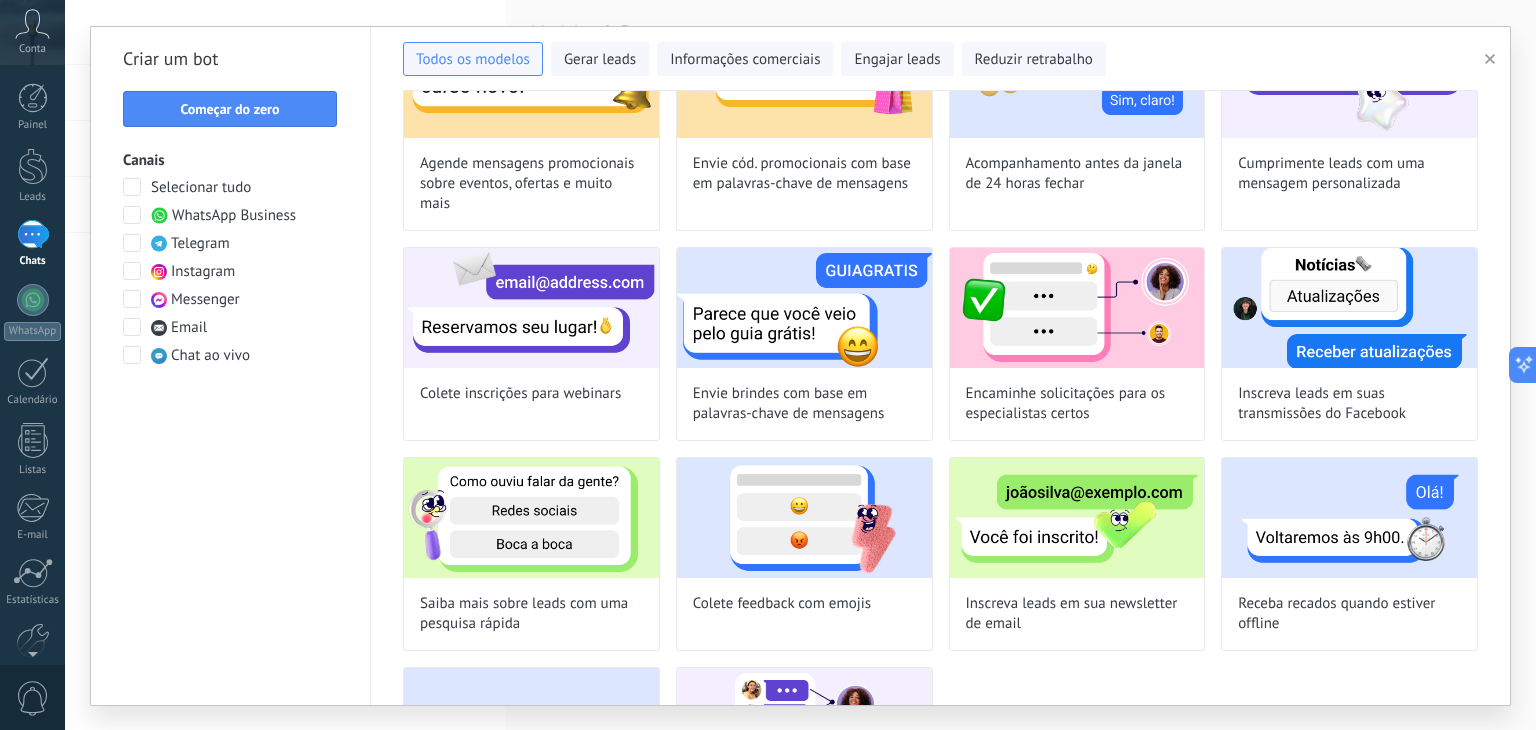 scroll, scrollTop: 0, scrollLeft: 0, axis: both 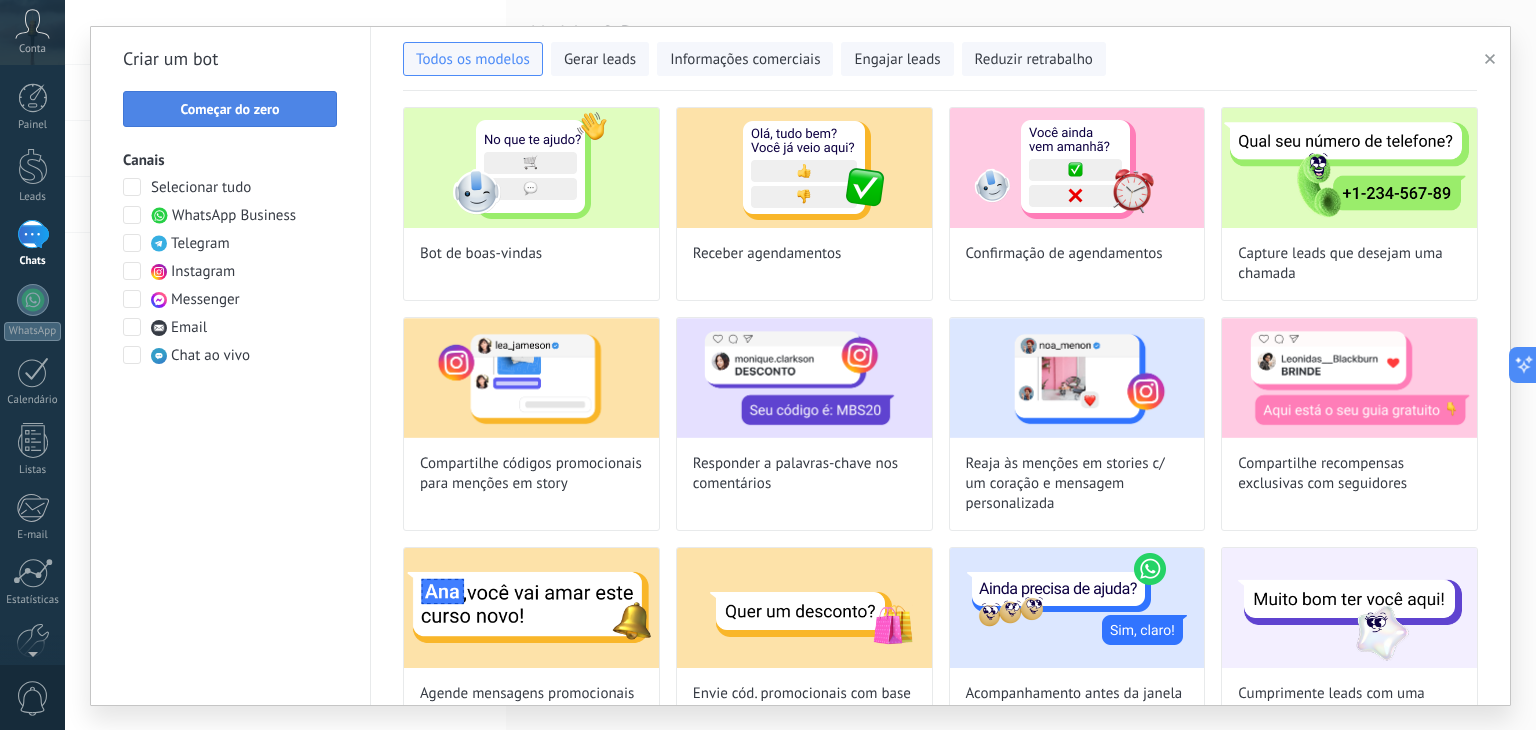 click on "Começar do zero" at bounding box center [230, 109] 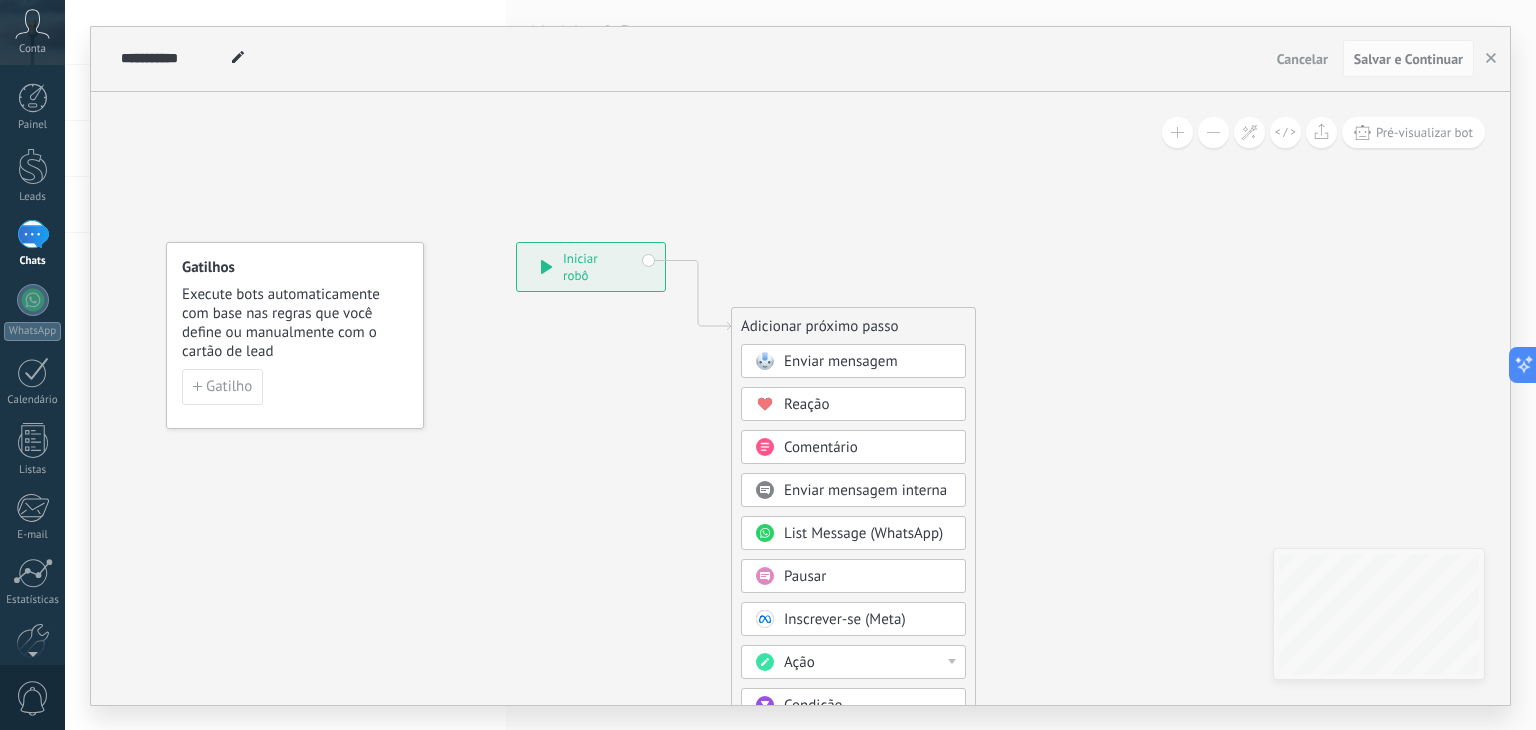 click on "Enviar mensagem" at bounding box center [841, 361] 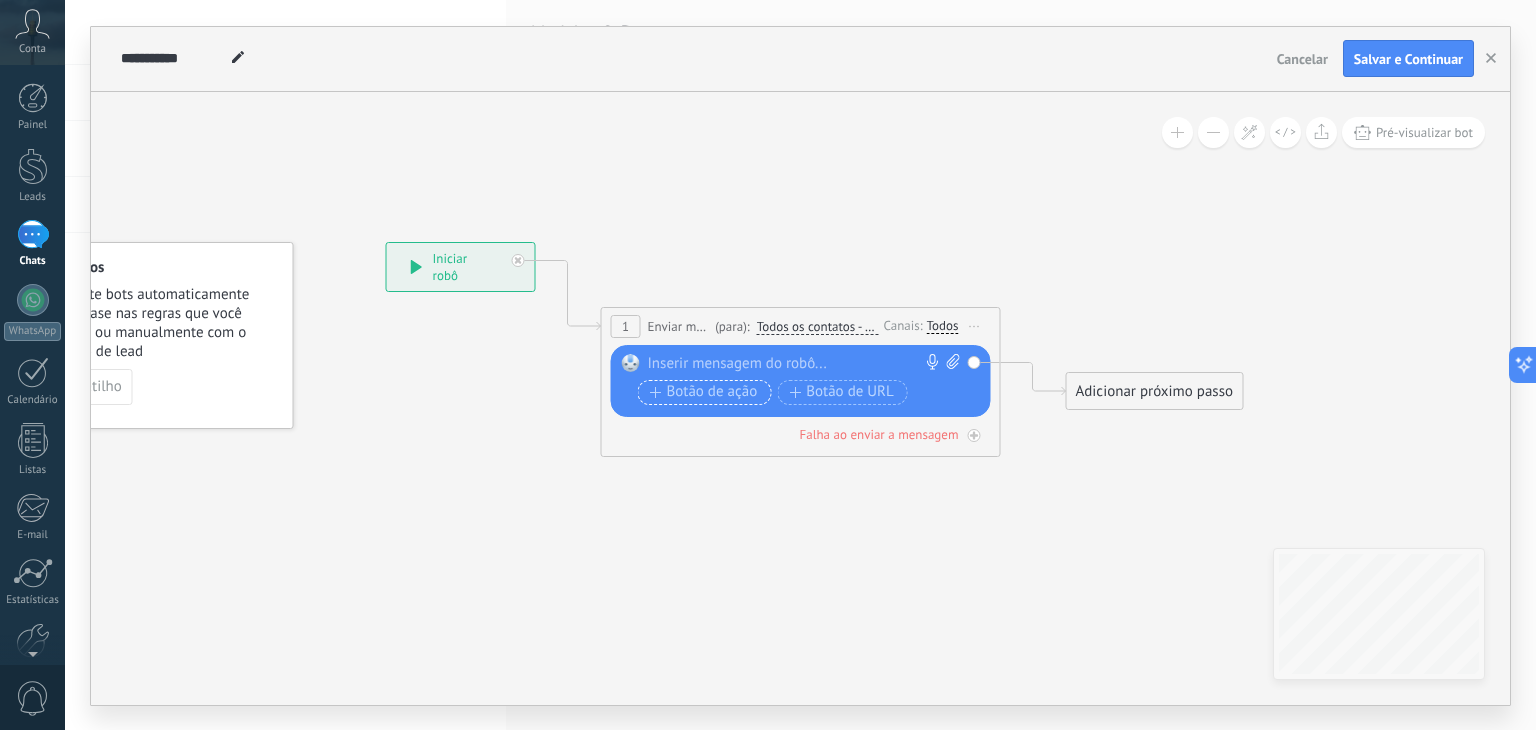 click on "Botão de ação" at bounding box center (704, 392) 